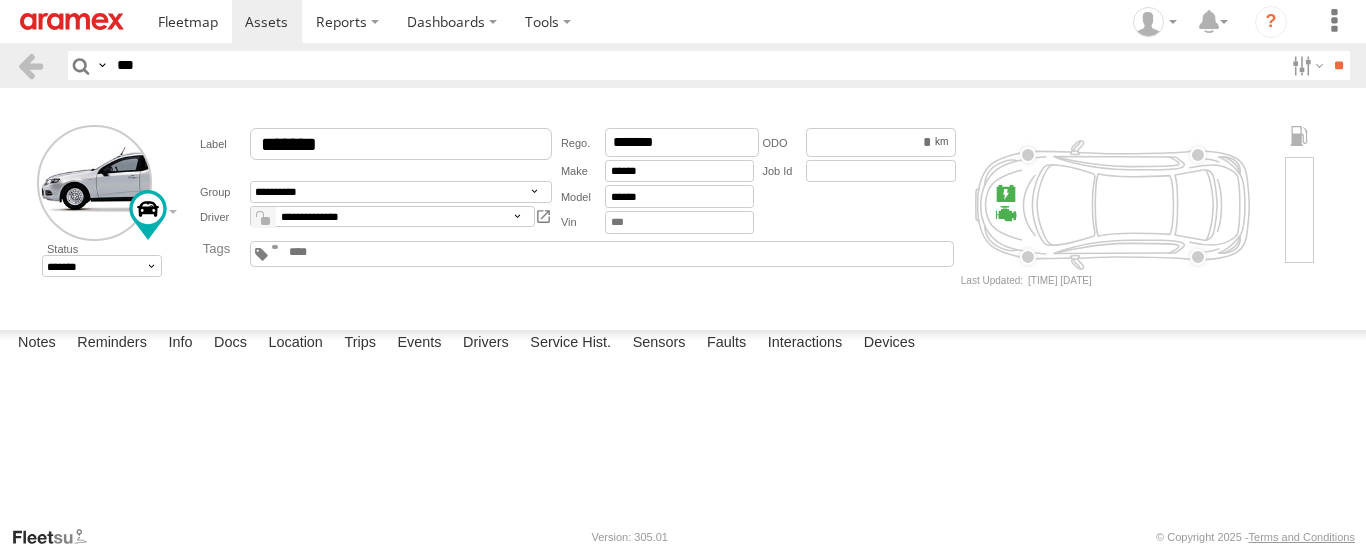 select on "****" 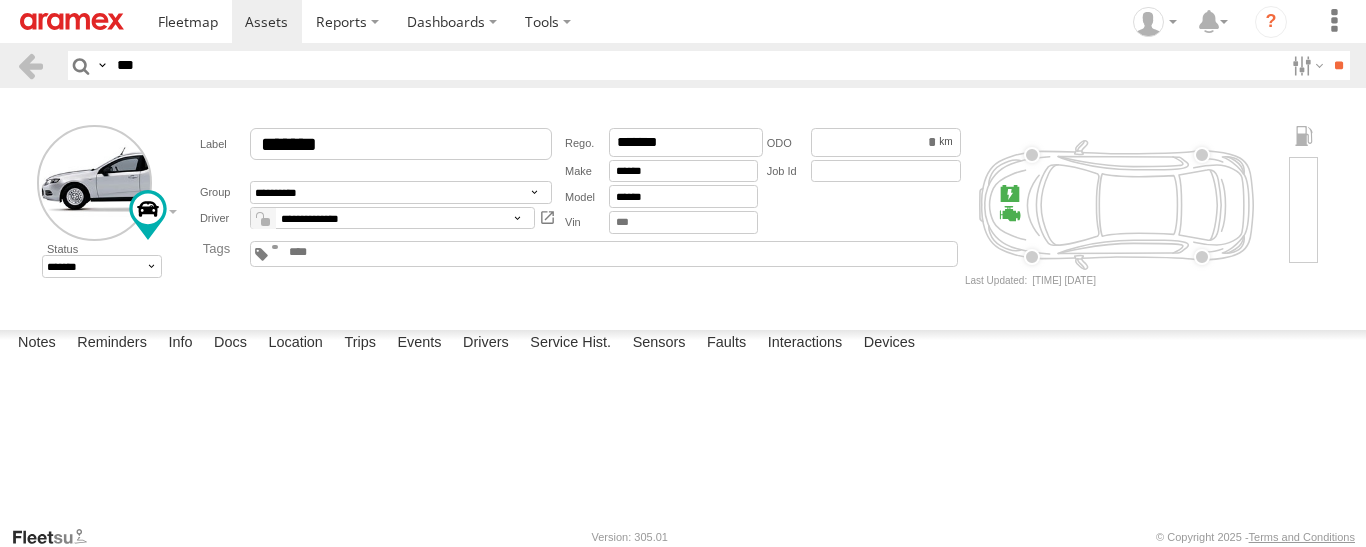 scroll, scrollTop: 0, scrollLeft: 0, axis: both 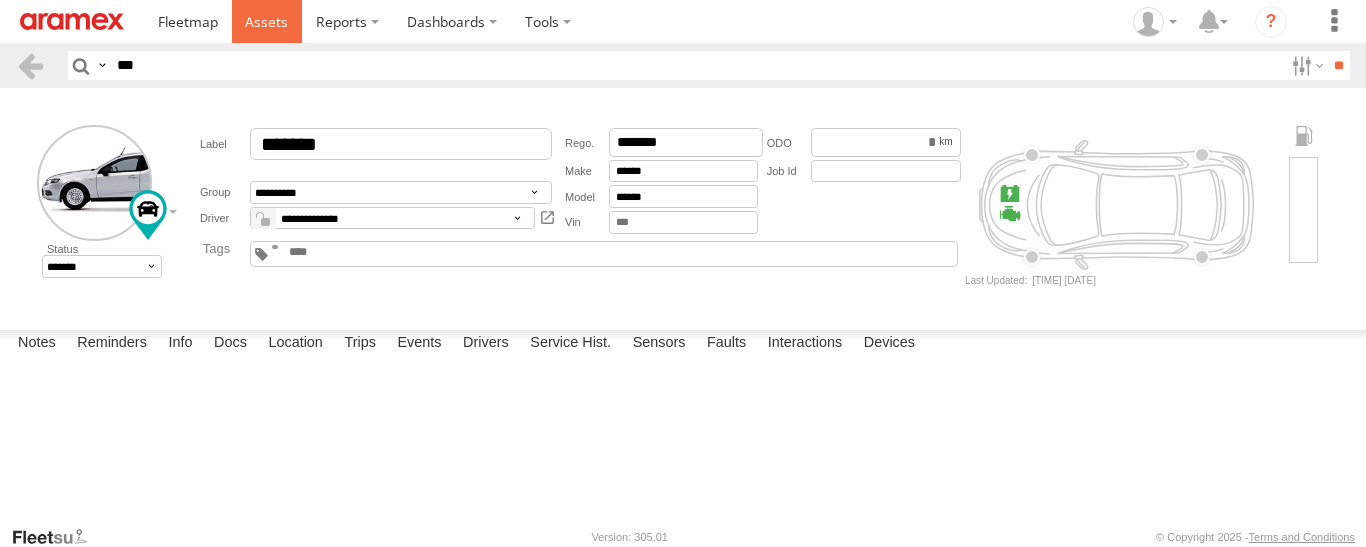click at bounding box center [267, 21] 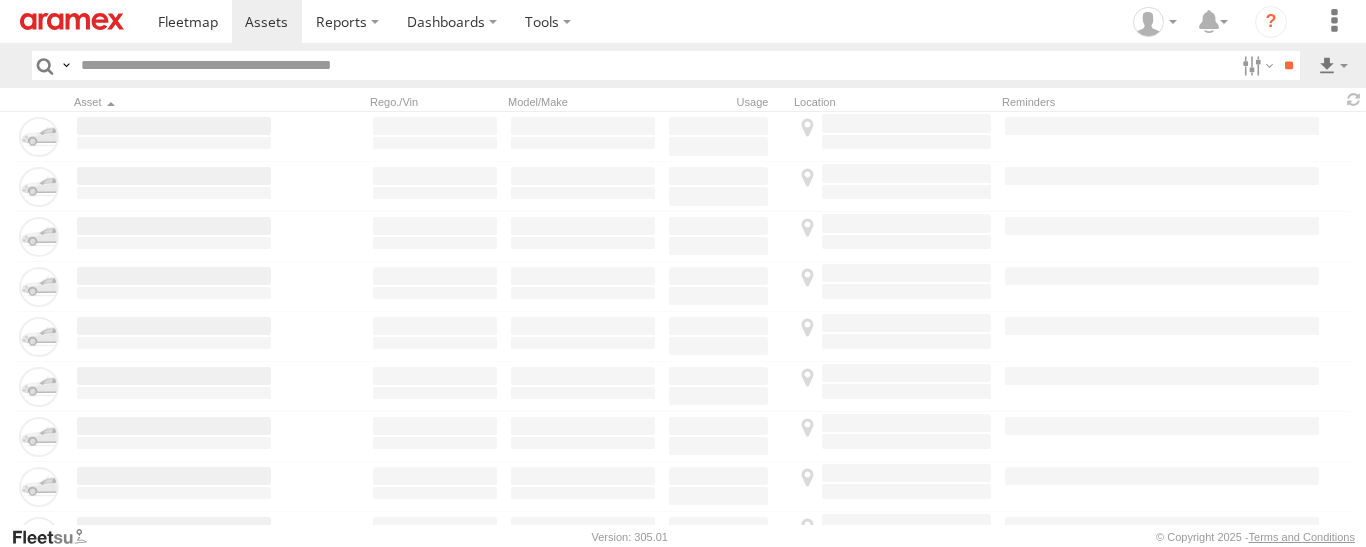 scroll, scrollTop: 0, scrollLeft: 0, axis: both 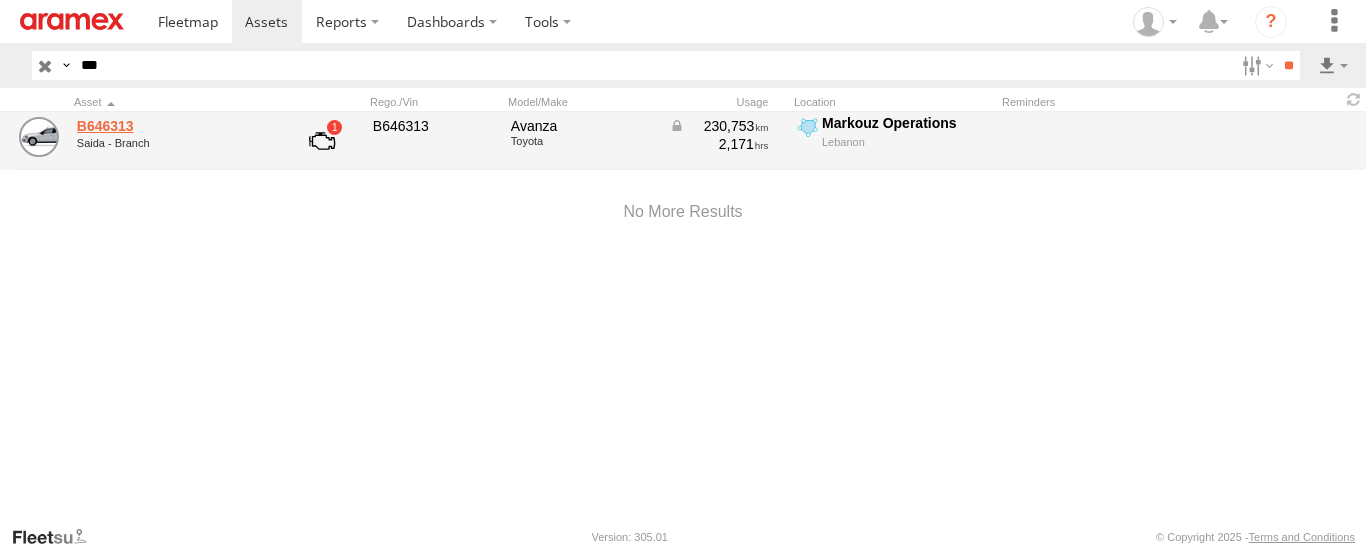 click on "B646313" at bounding box center (174, 126) 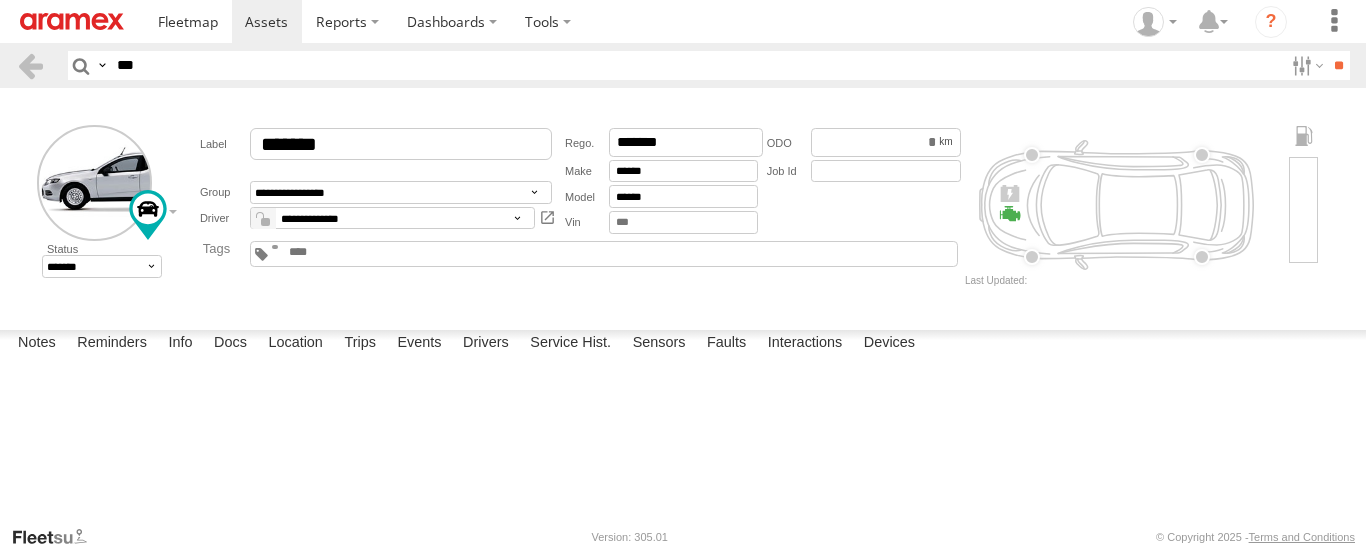 scroll, scrollTop: 0, scrollLeft: 0, axis: both 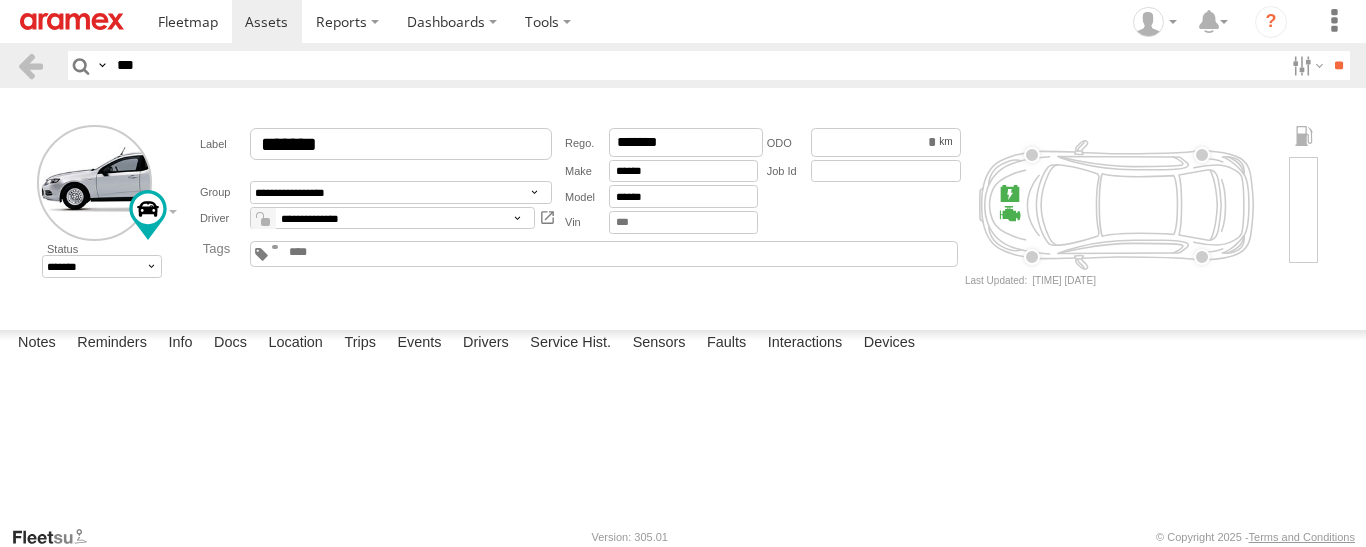 click at bounding box center (0, 0) 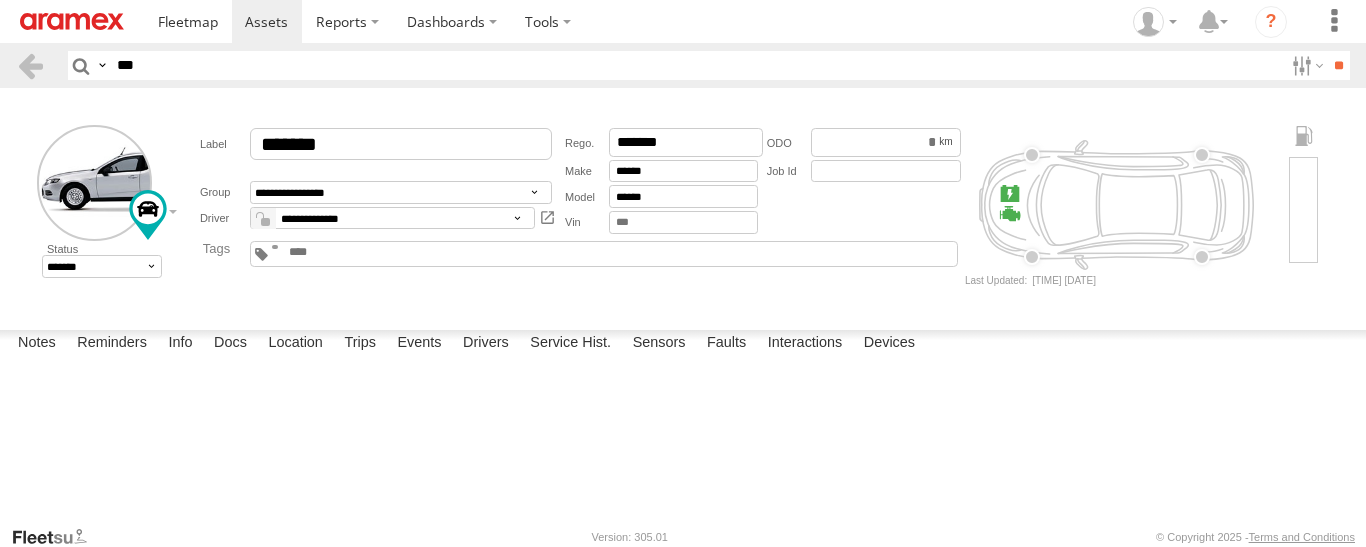 type on "**********" 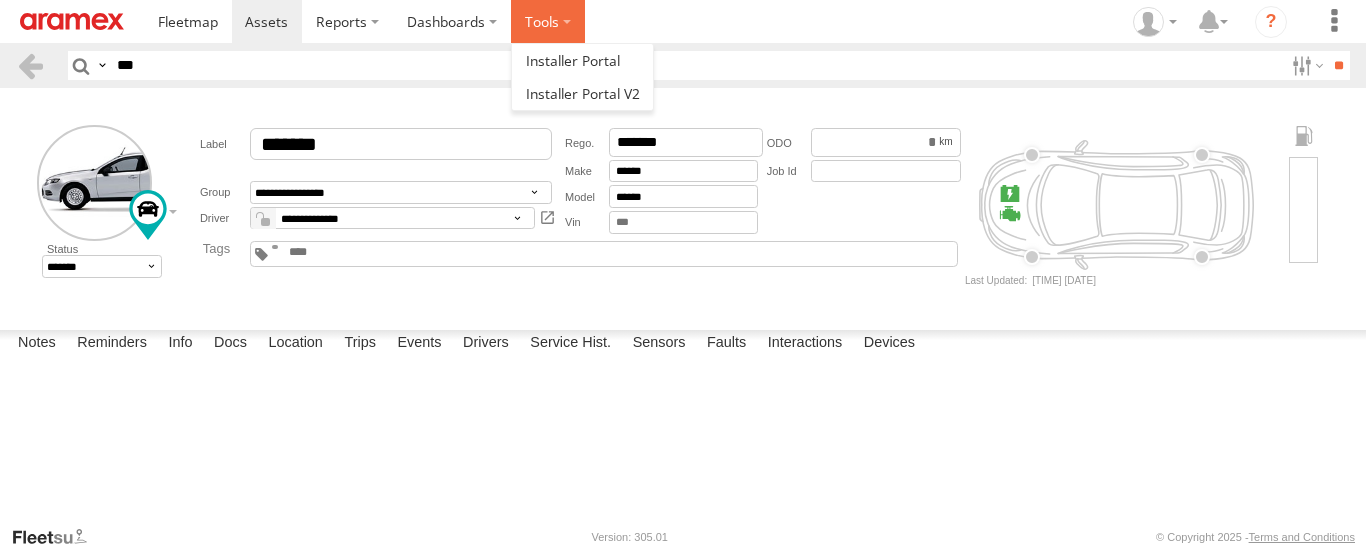 click at bounding box center (548, 21) 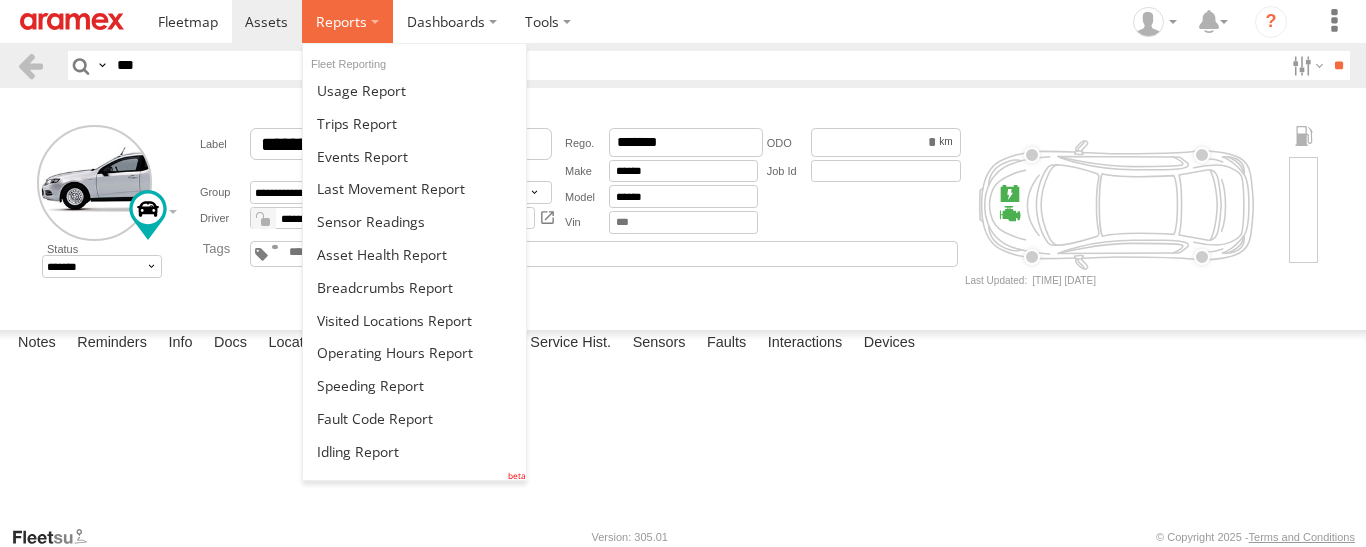 click at bounding box center (341, 21) 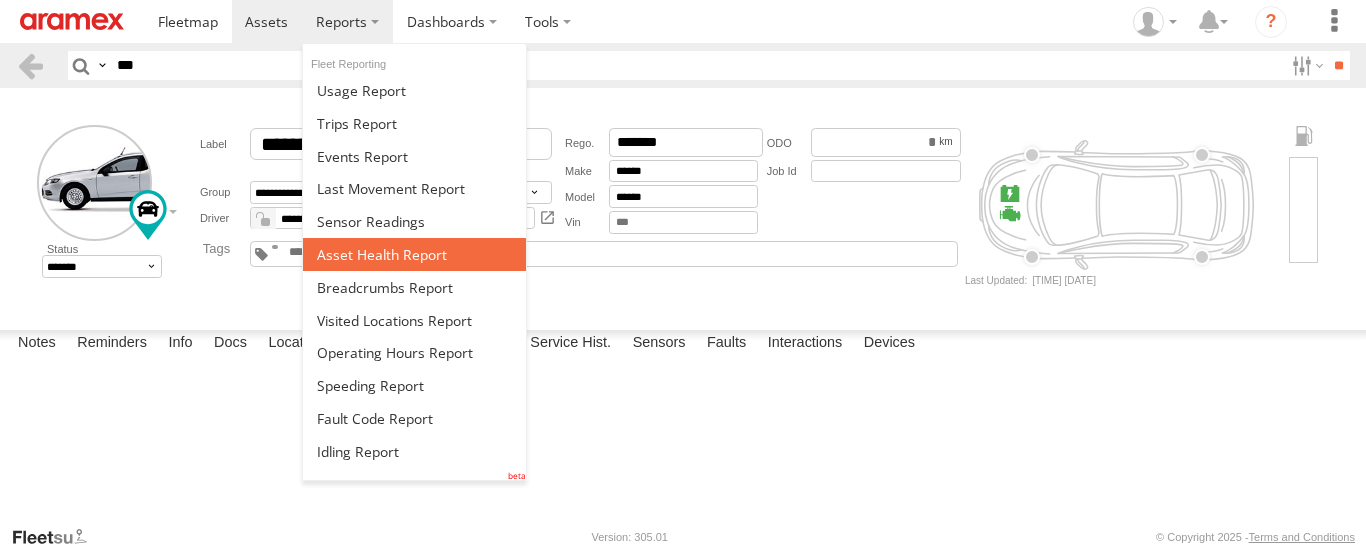click at bounding box center [382, 254] 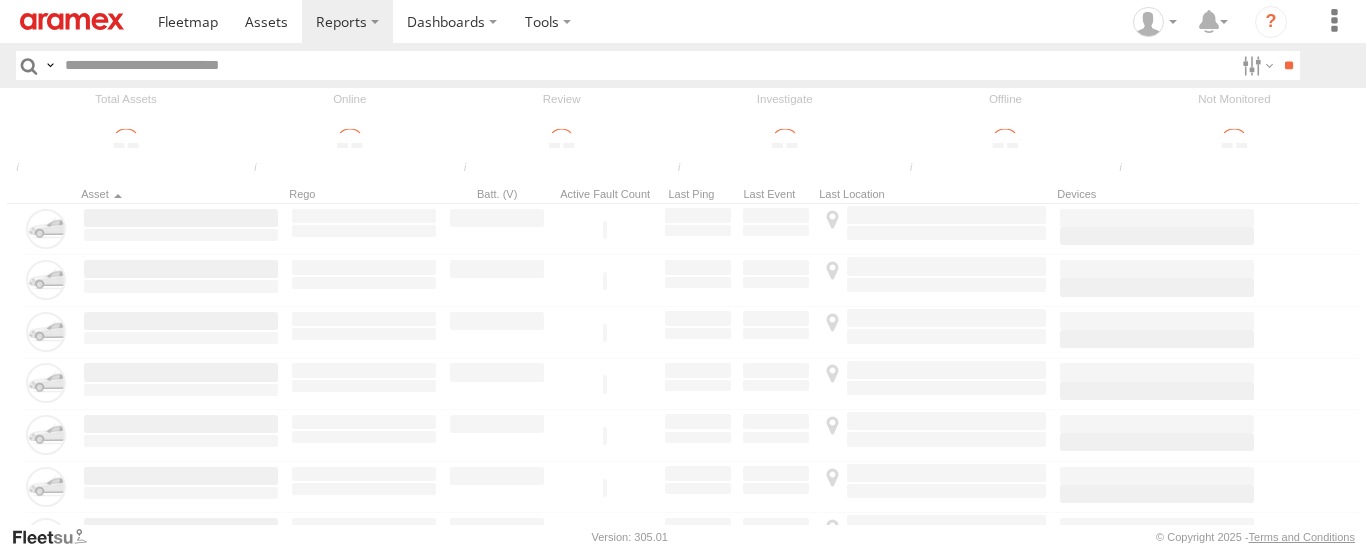 scroll, scrollTop: 0, scrollLeft: 0, axis: both 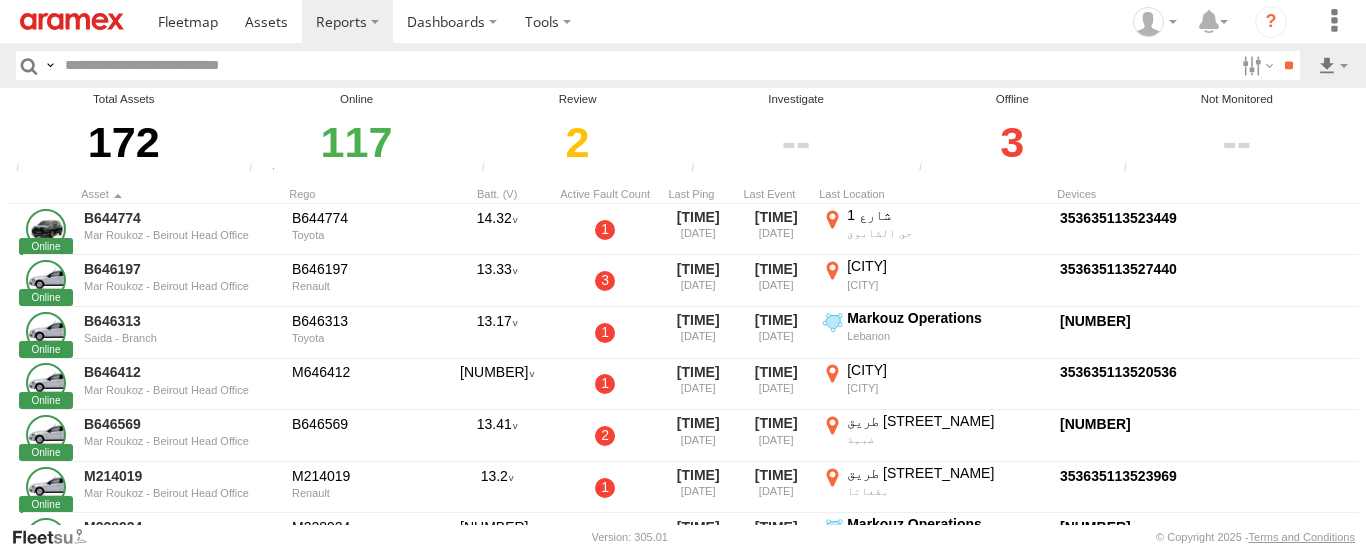 click on "3" at bounding box center [1012, 142] 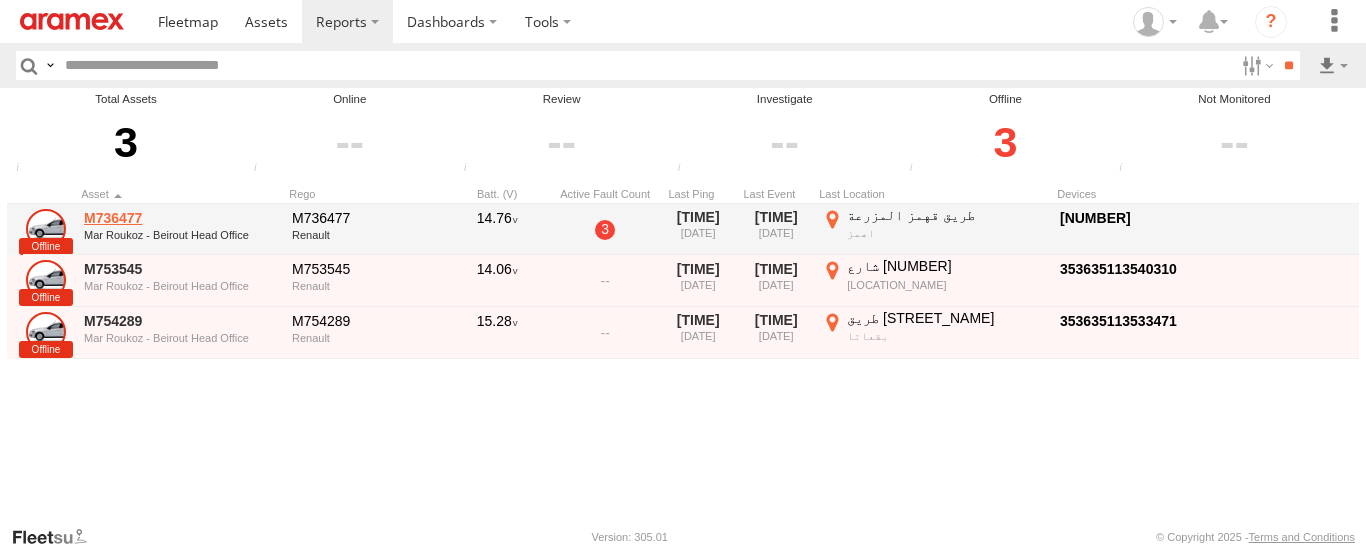 click on "M736477" at bounding box center [181, 218] 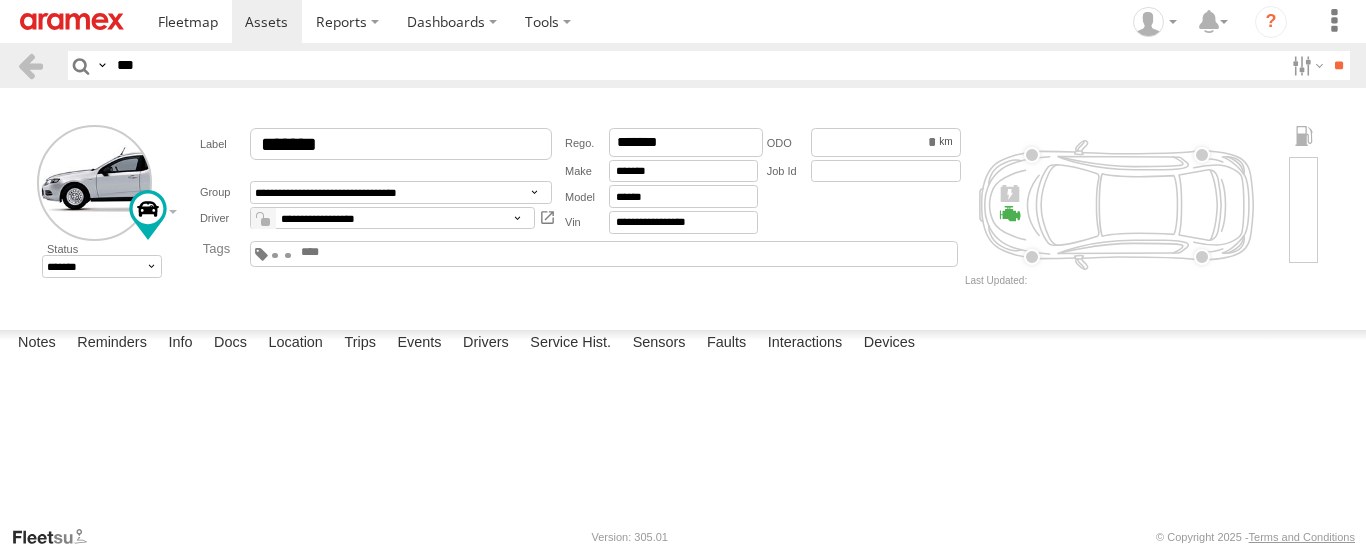 scroll, scrollTop: 0, scrollLeft: 0, axis: both 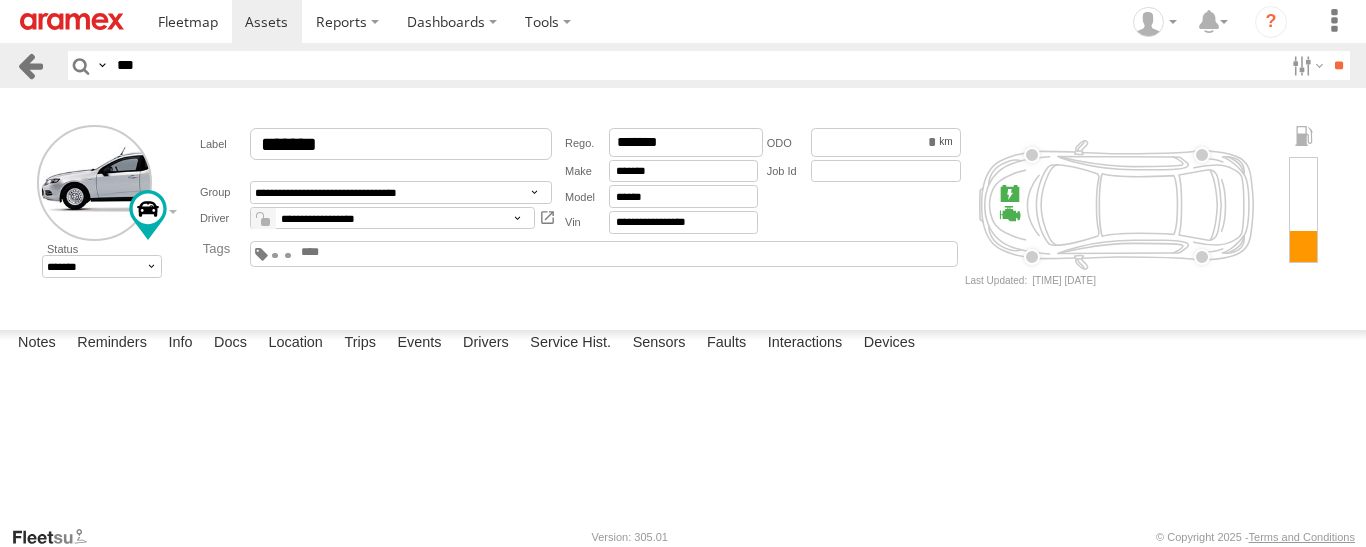 click at bounding box center (30, 65) 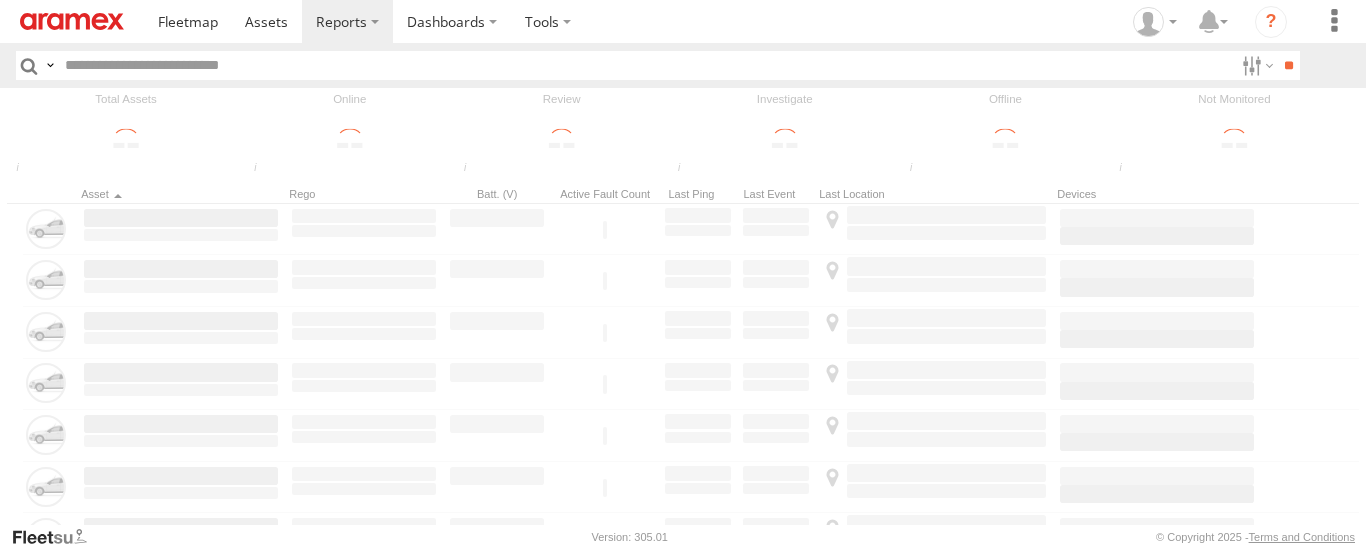 scroll, scrollTop: 0, scrollLeft: 0, axis: both 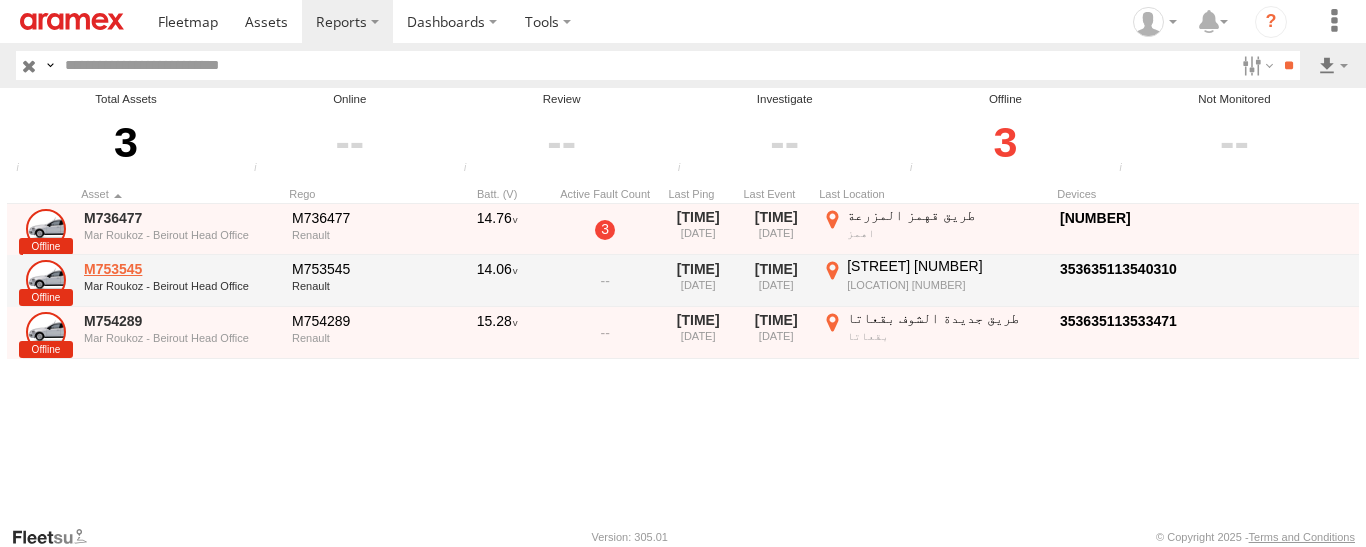 click on "M753545" at bounding box center [181, 269] 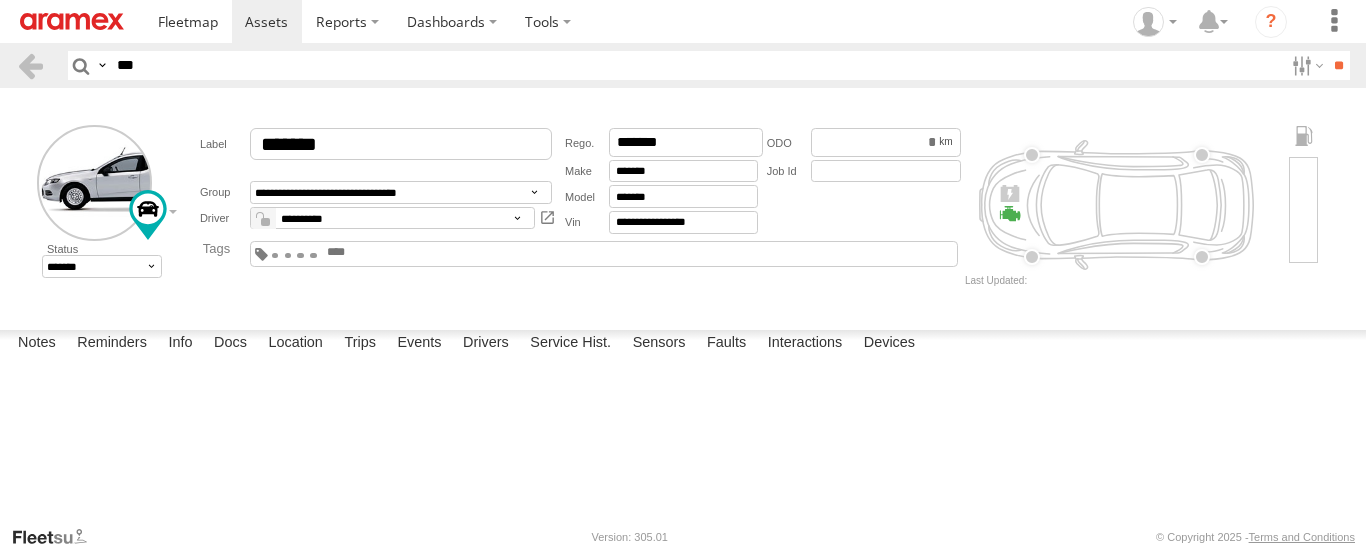 scroll, scrollTop: 0, scrollLeft: 0, axis: both 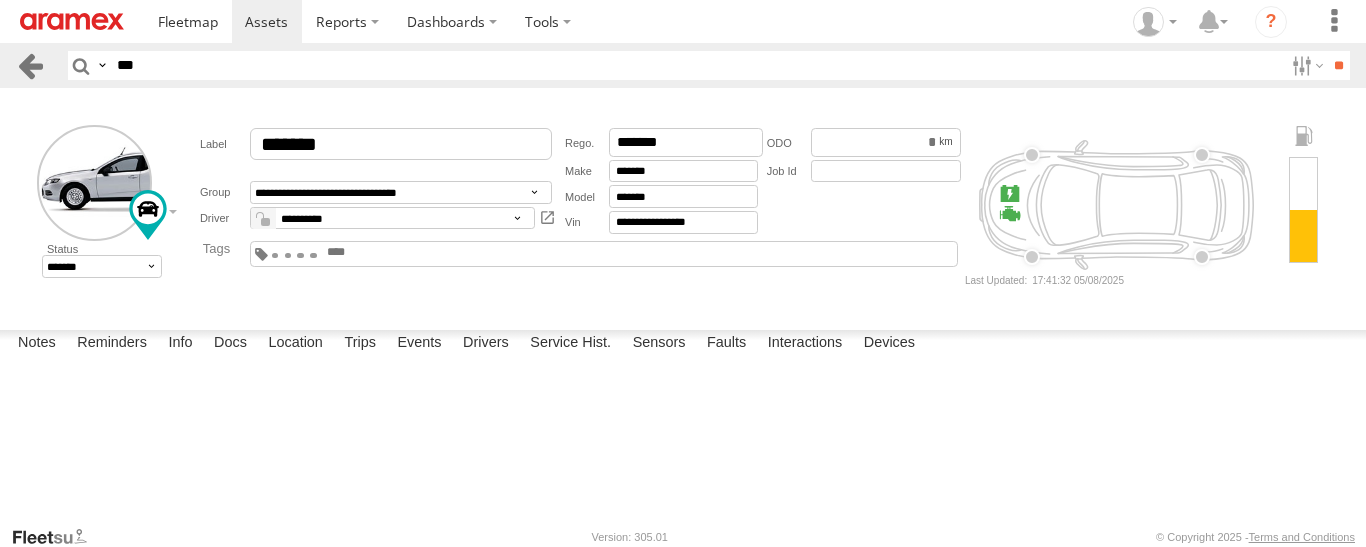click at bounding box center [30, 65] 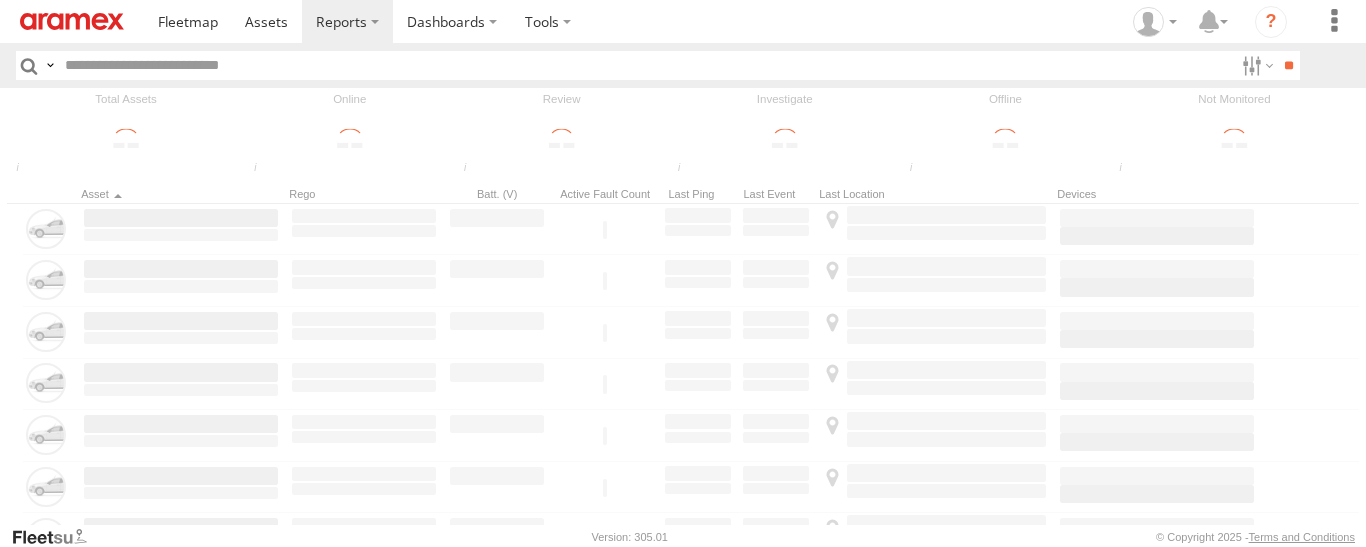 scroll, scrollTop: 0, scrollLeft: 0, axis: both 